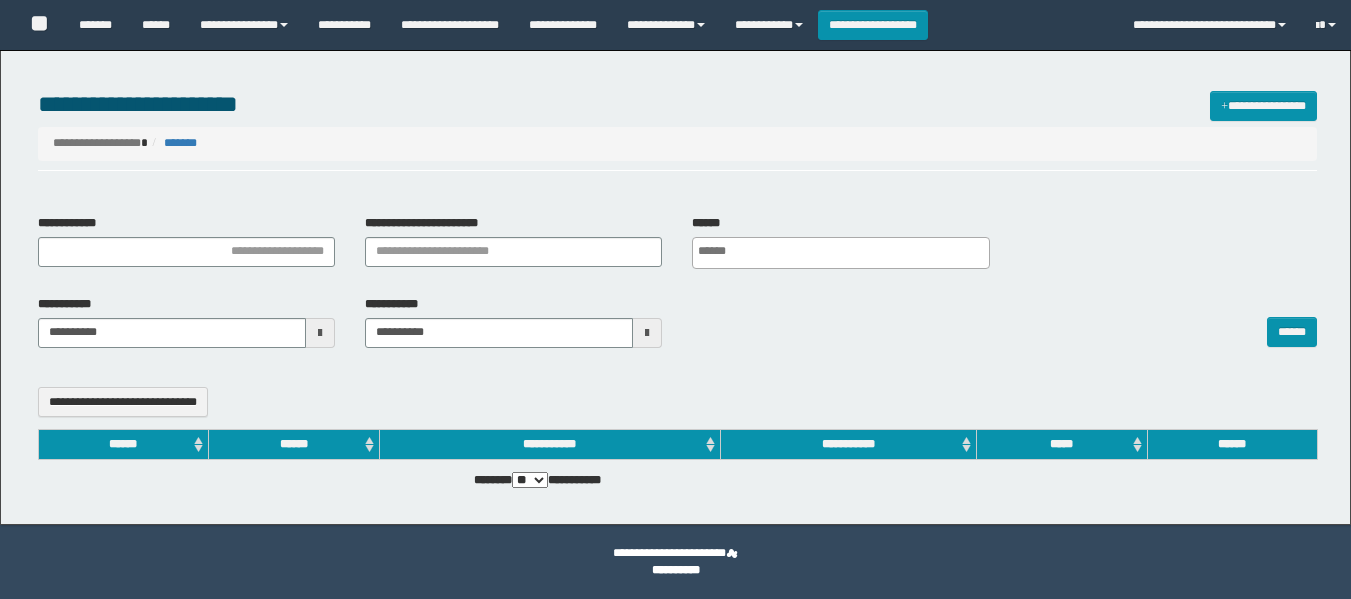 select 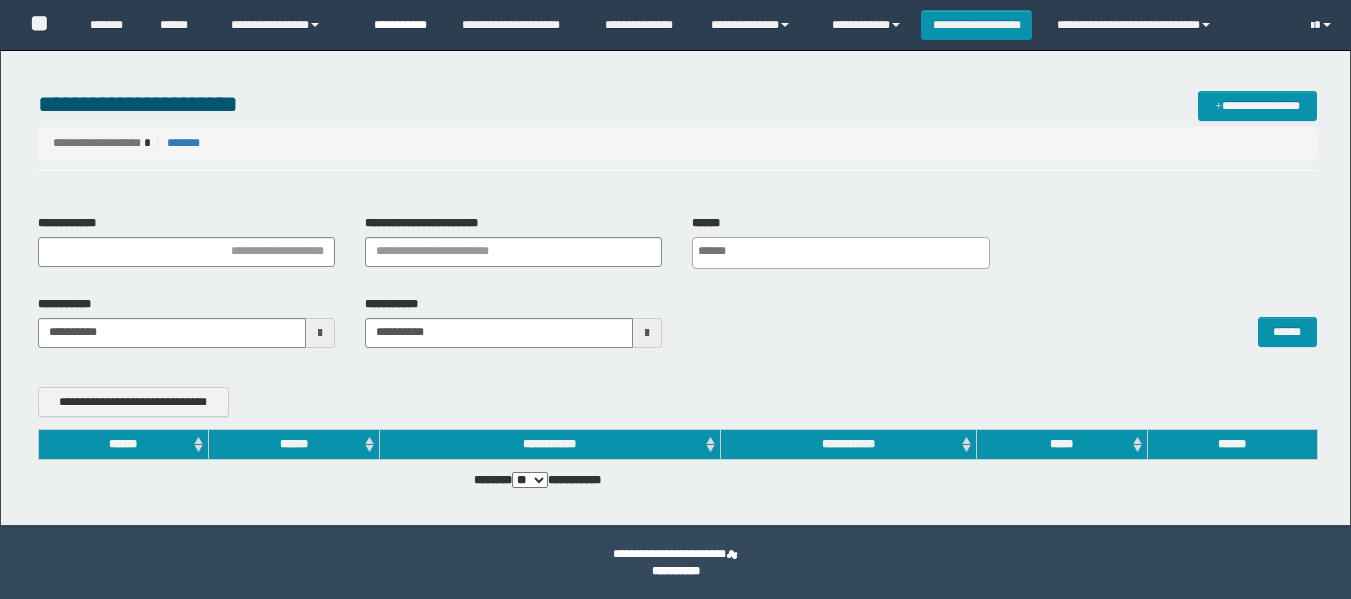 scroll, scrollTop: 0, scrollLeft: 0, axis: both 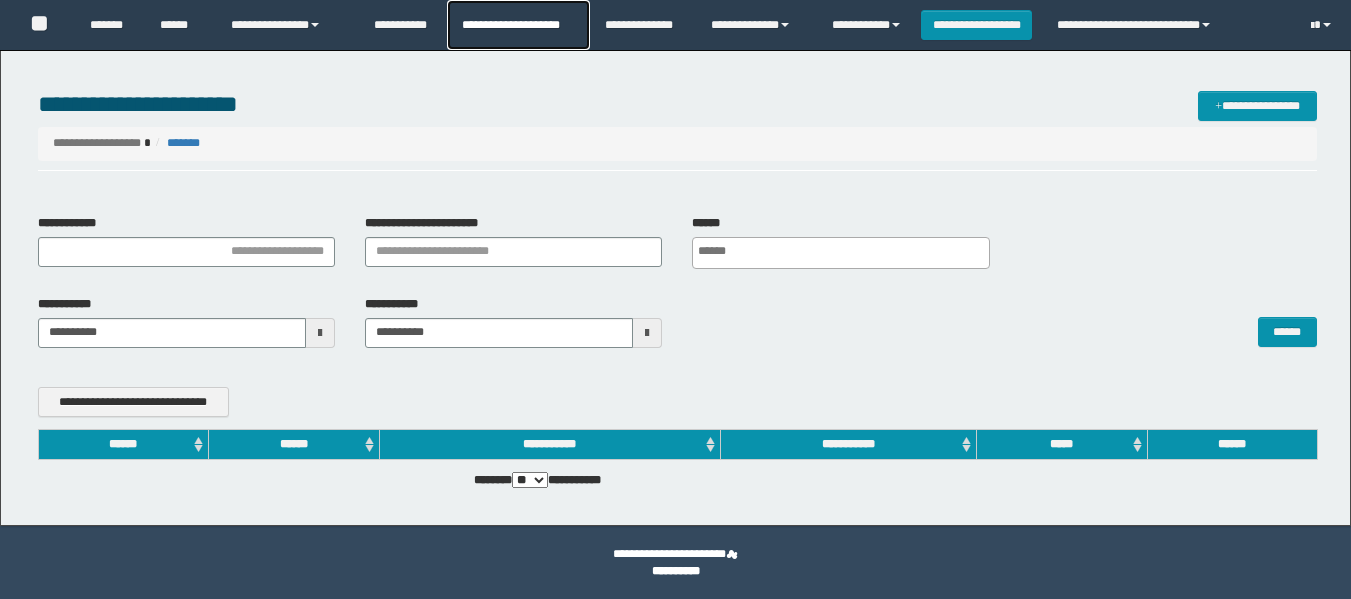 click on "**********" at bounding box center (518, 25) 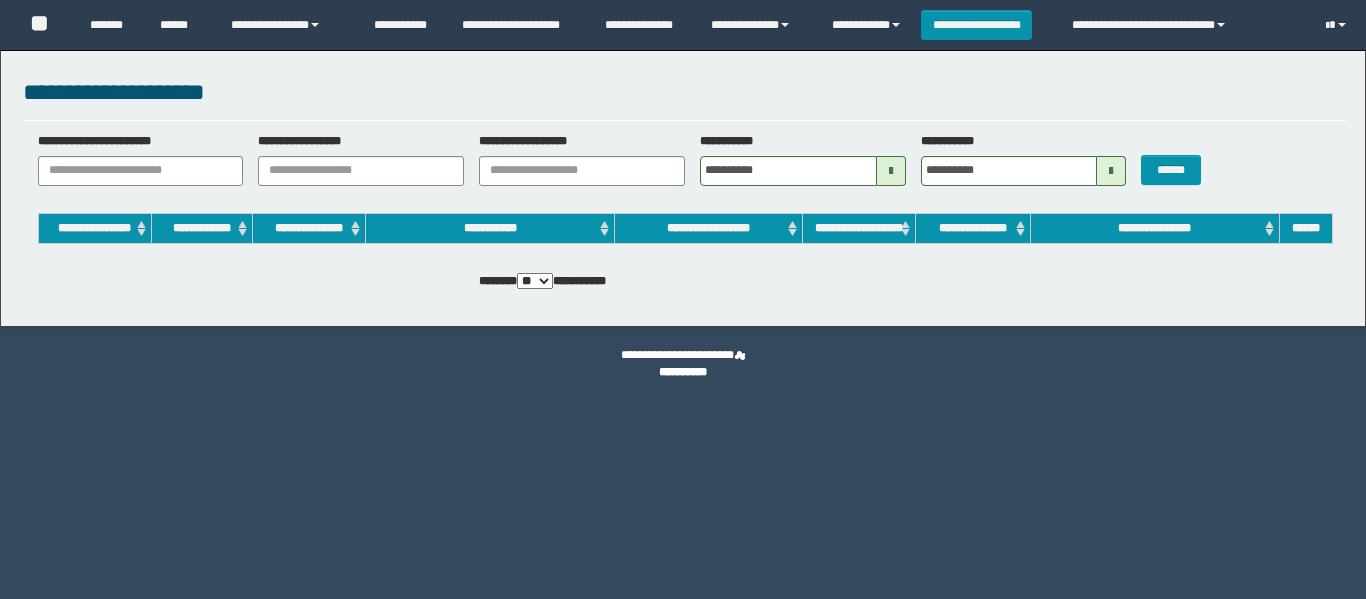 scroll, scrollTop: 0, scrollLeft: 0, axis: both 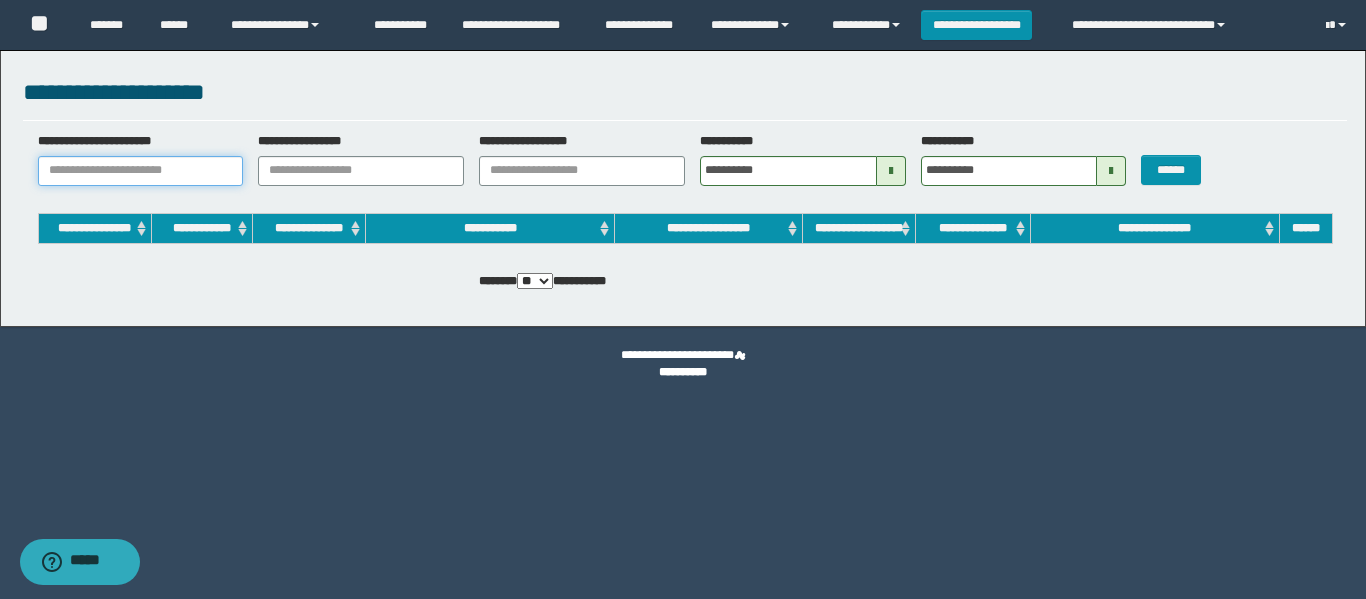 click on "**********" at bounding box center [141, 171] 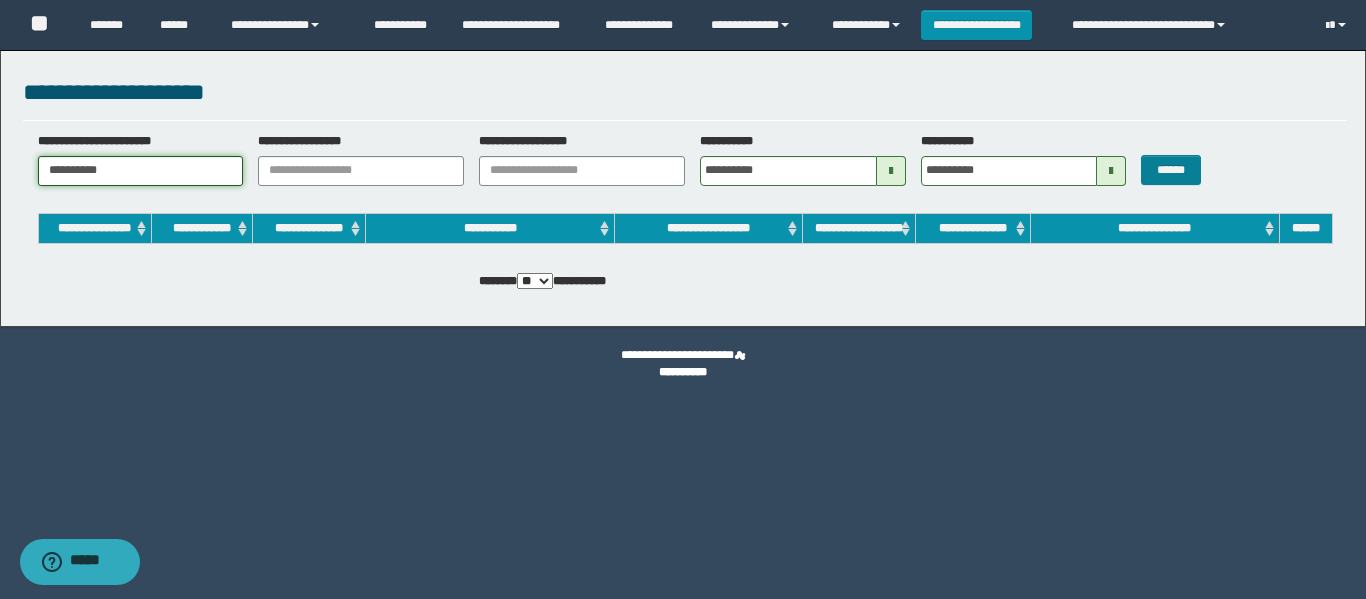 type on "**********" 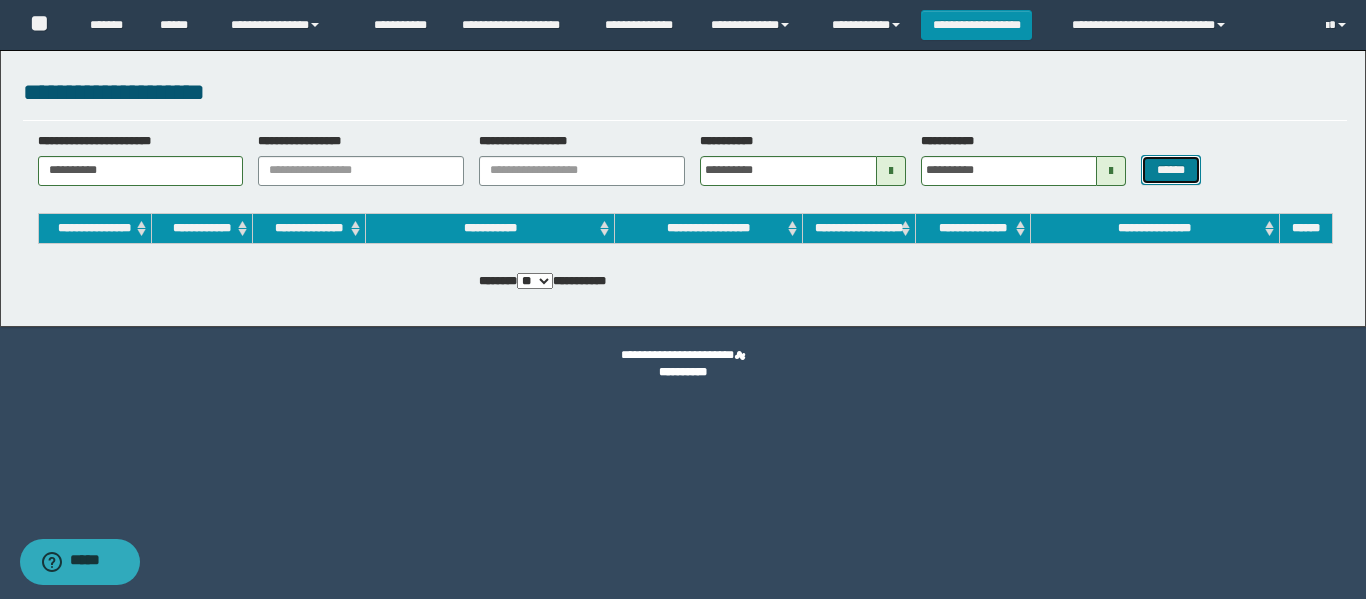click on "******" at bounding box center (1170, 170) 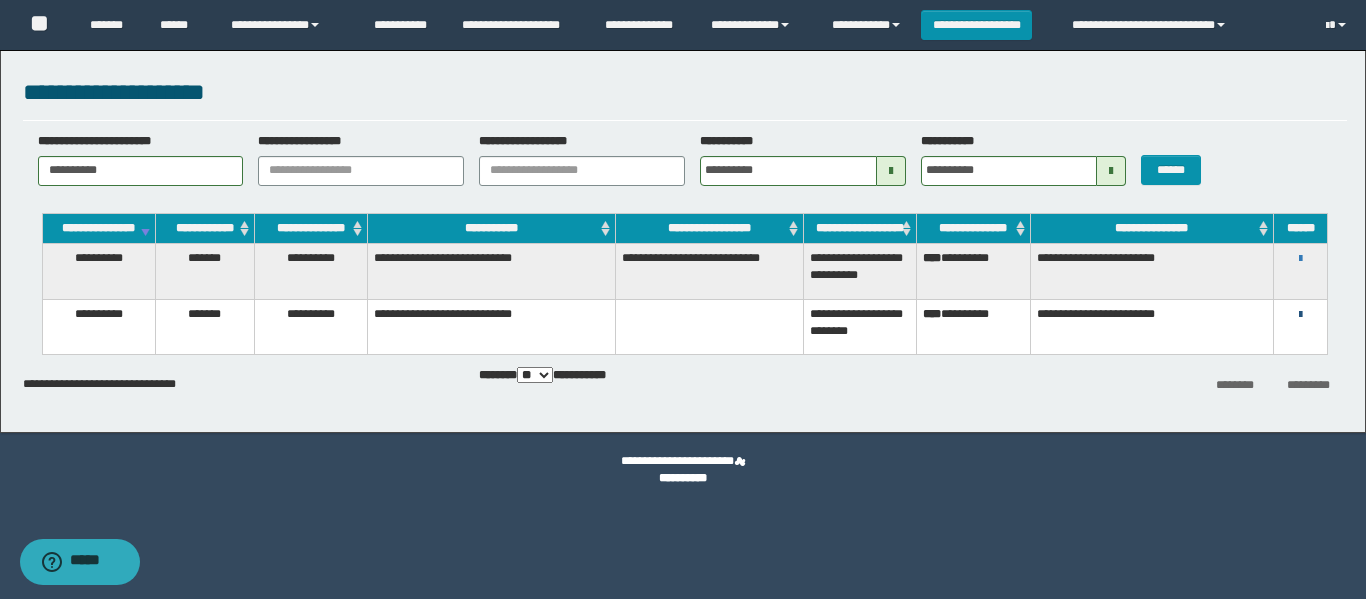 click at bounding box center (1300, 315) 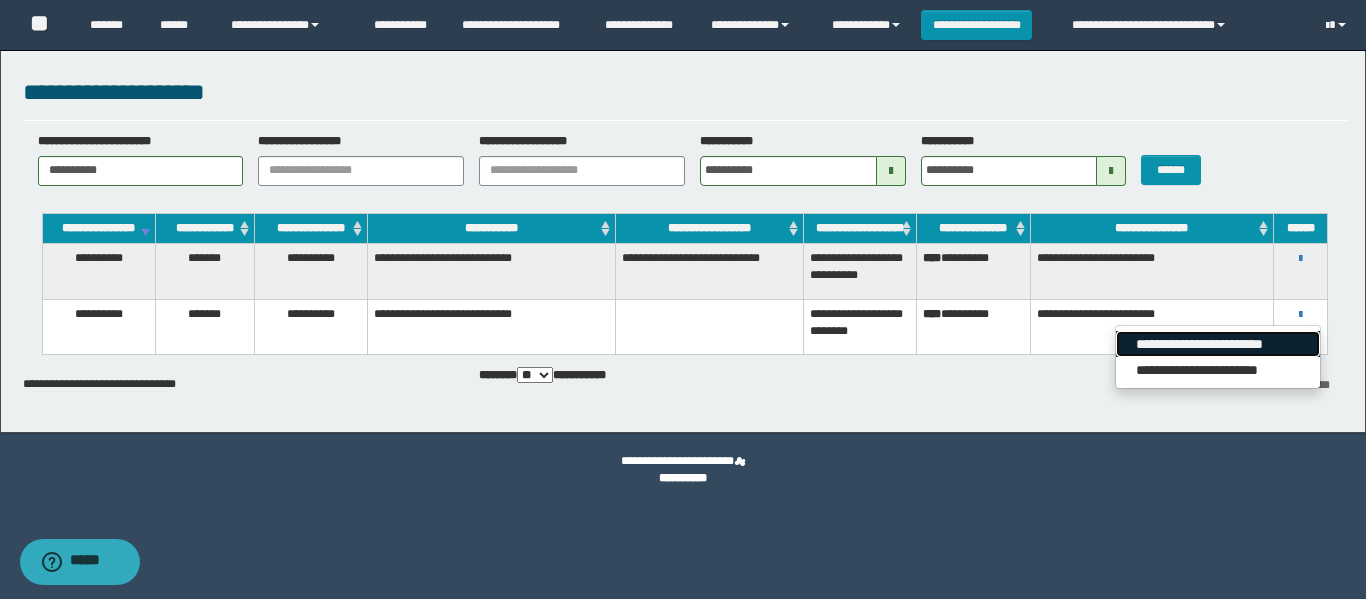 click on "**********" at bounding box center (1217, 344) 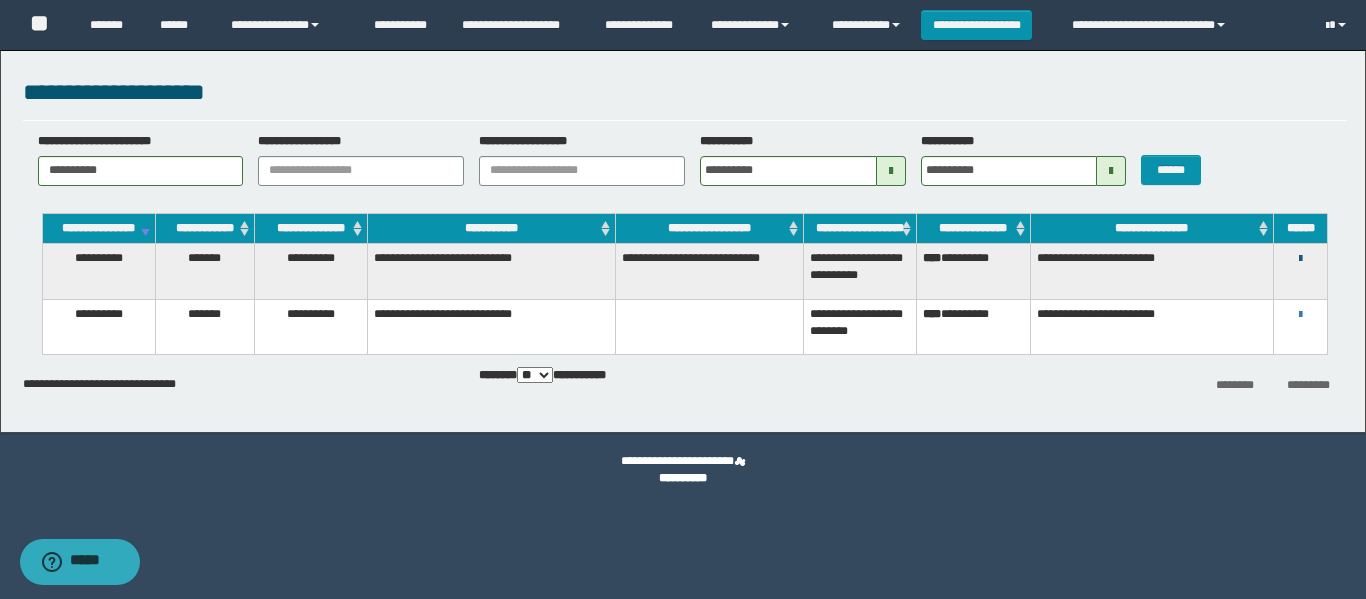 click at bounding box center (1300, 259) 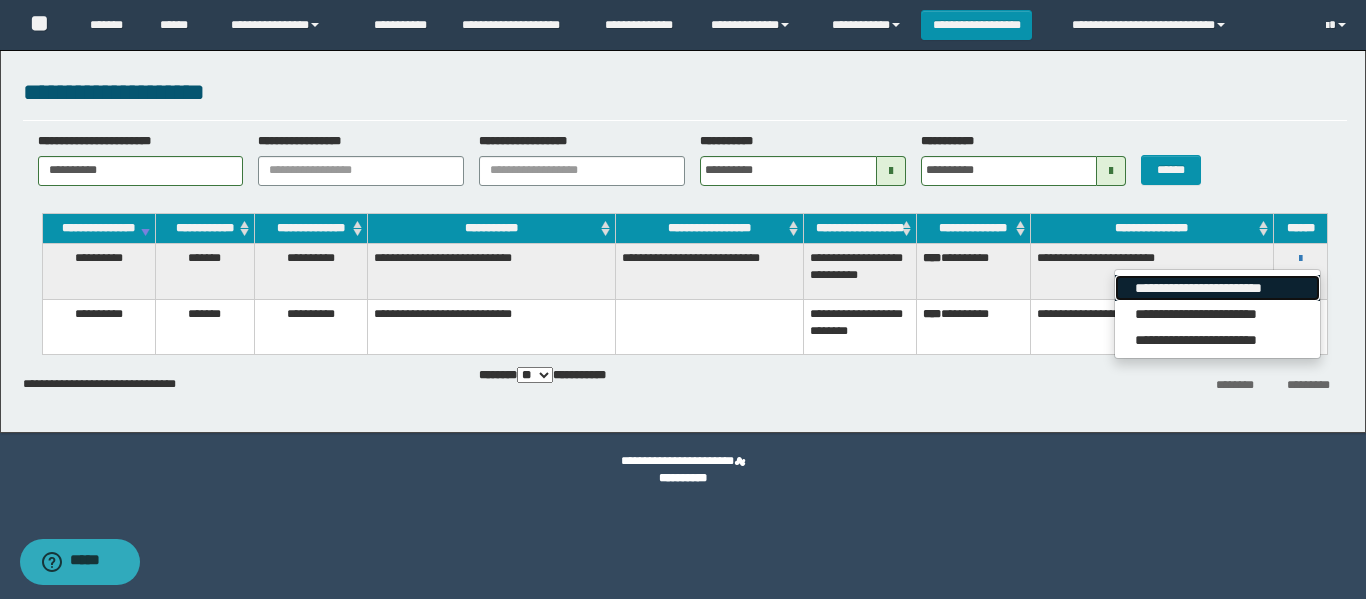 click on "**********" at bounding box center [1217, 288] 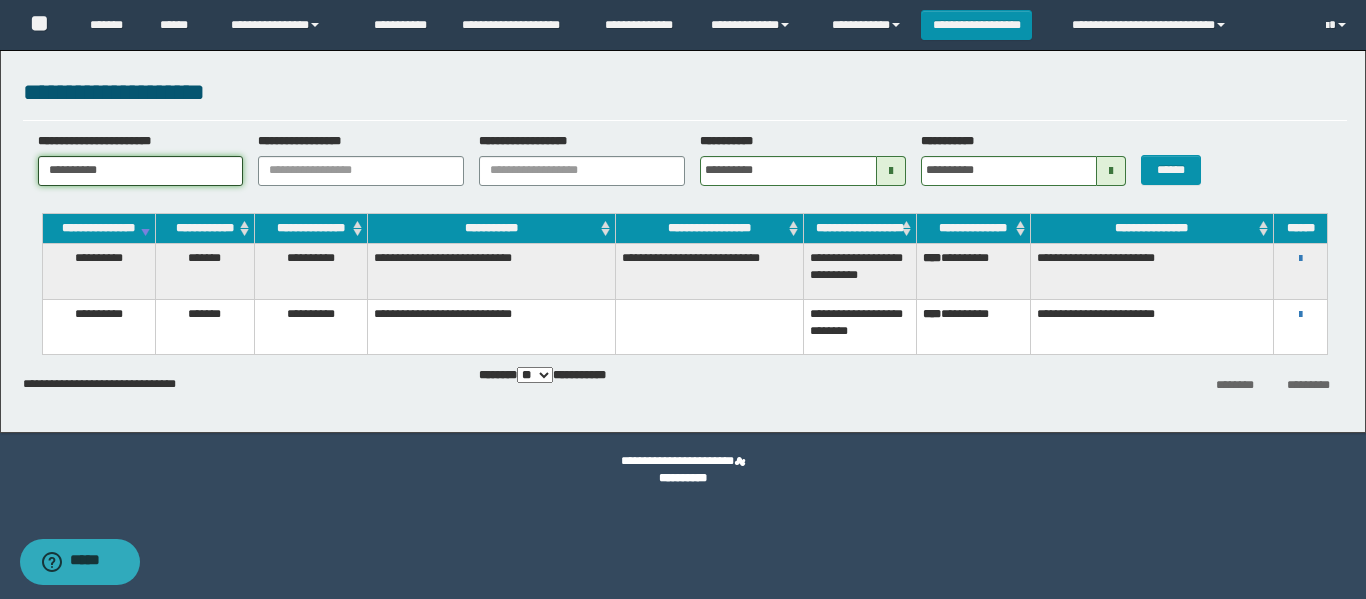 drag, startPoint x: 131, startPoint y: 167, endPoint x: 61, endPoint y: 164, distance: 70.064255 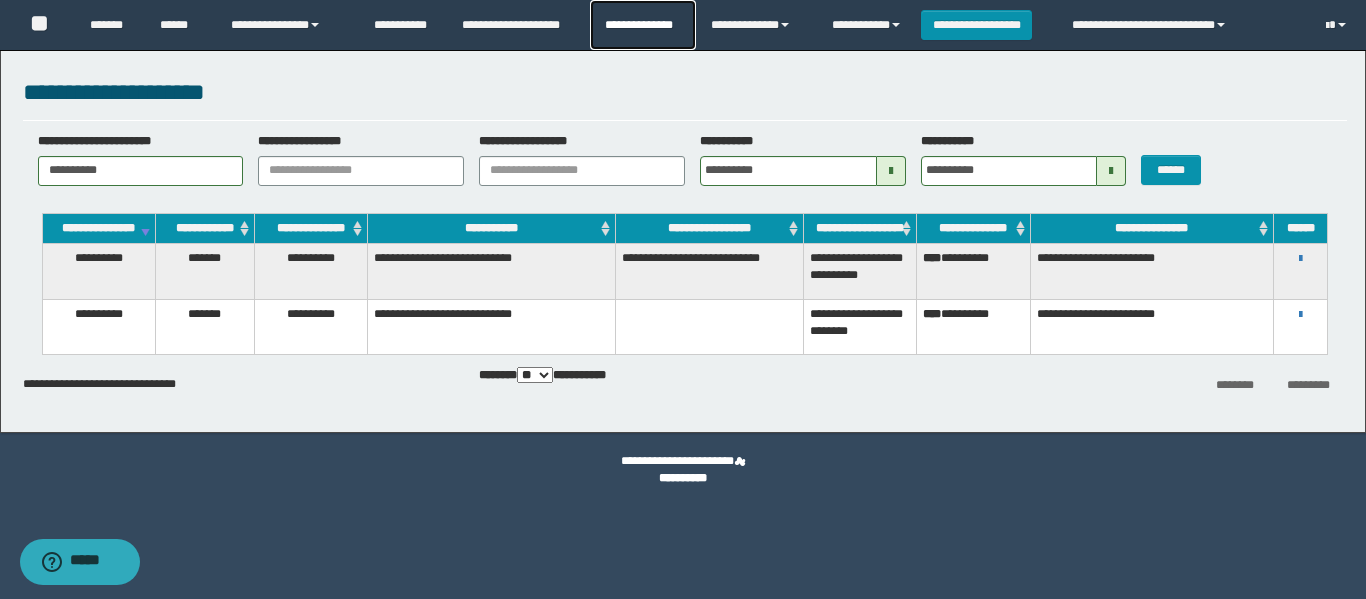 click on "**********" at bounding box center [642, 25] 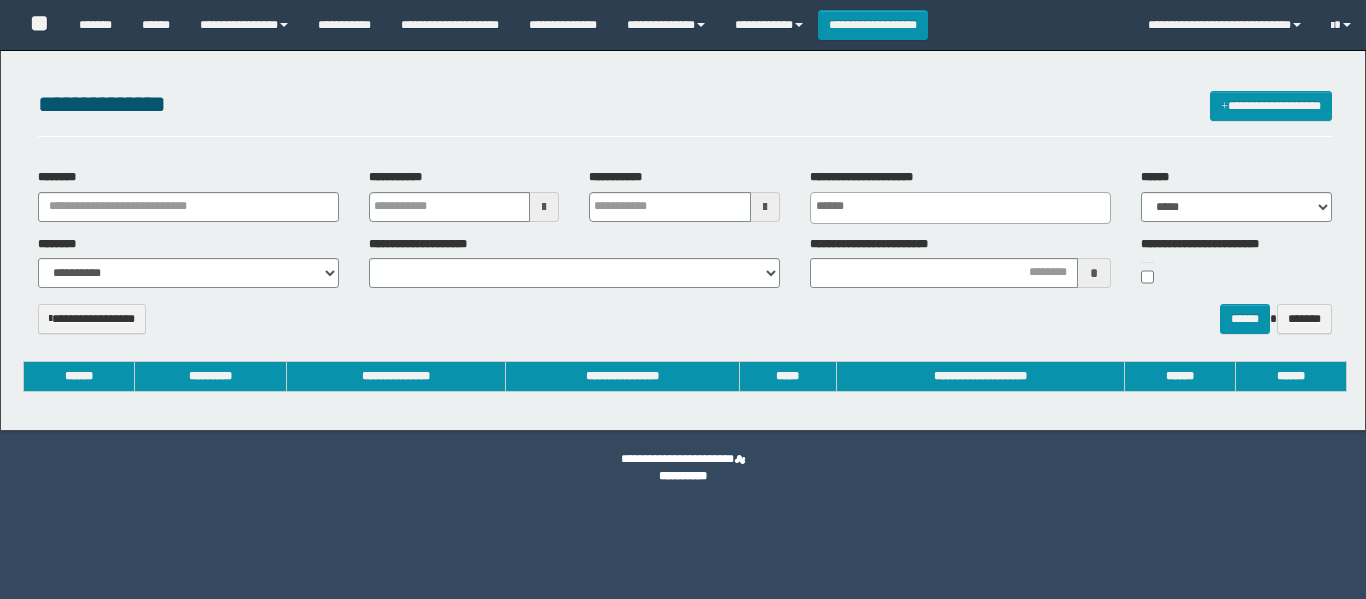 select 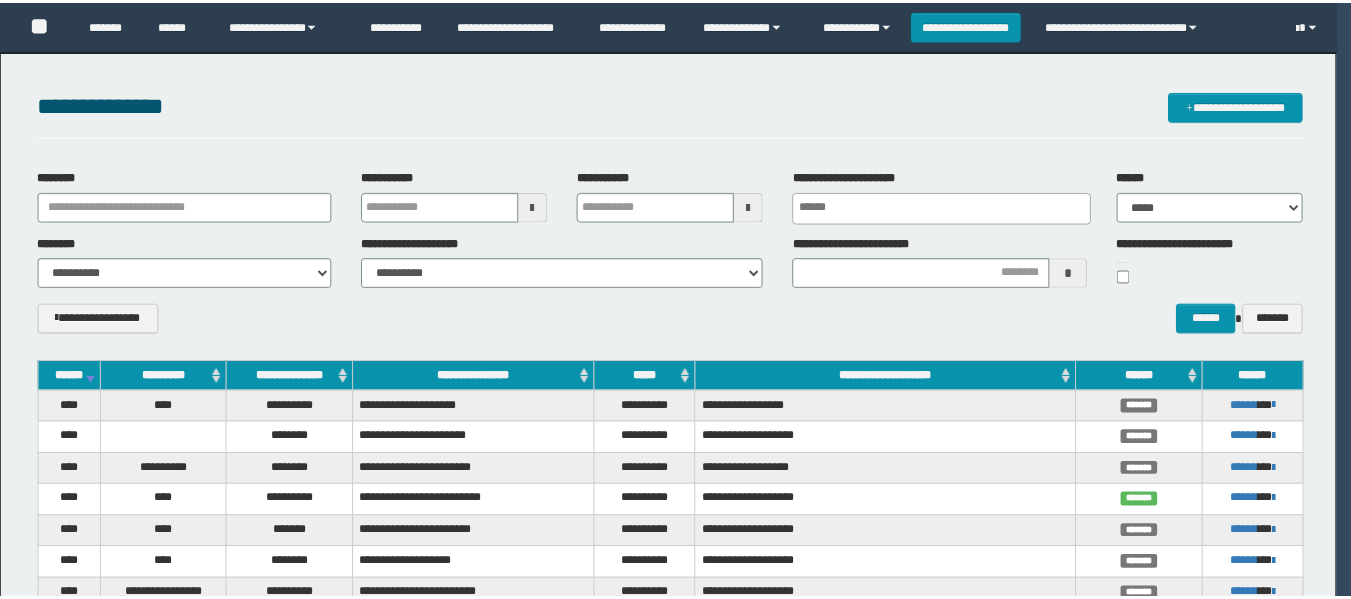 scroll, scrollTop: 0, scrollLeft: 0, axis: both 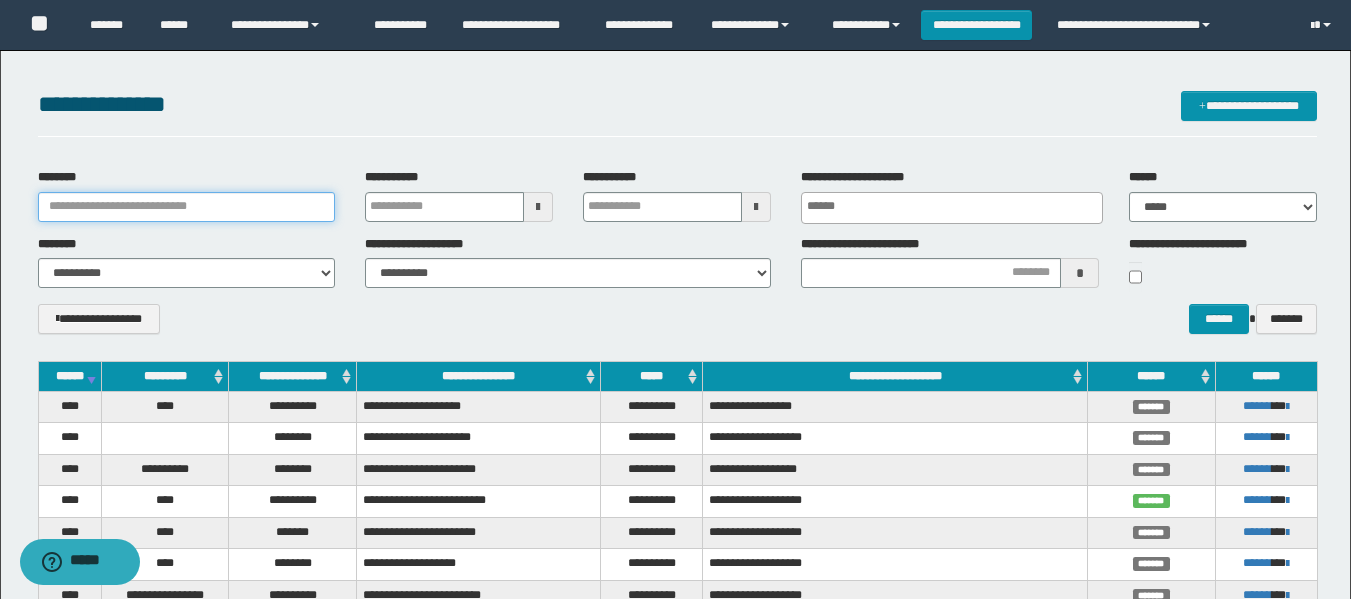 click on "********" at bounding box center [186, 207] 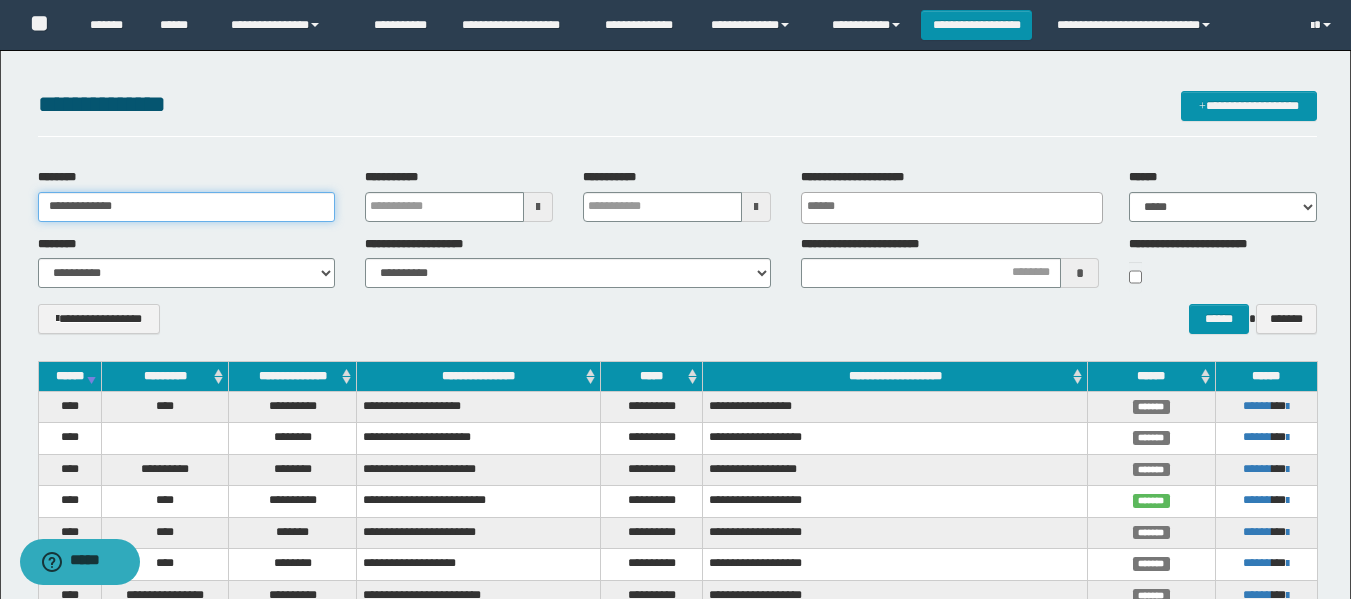 click on "**********" at bounding box center (186, 207) 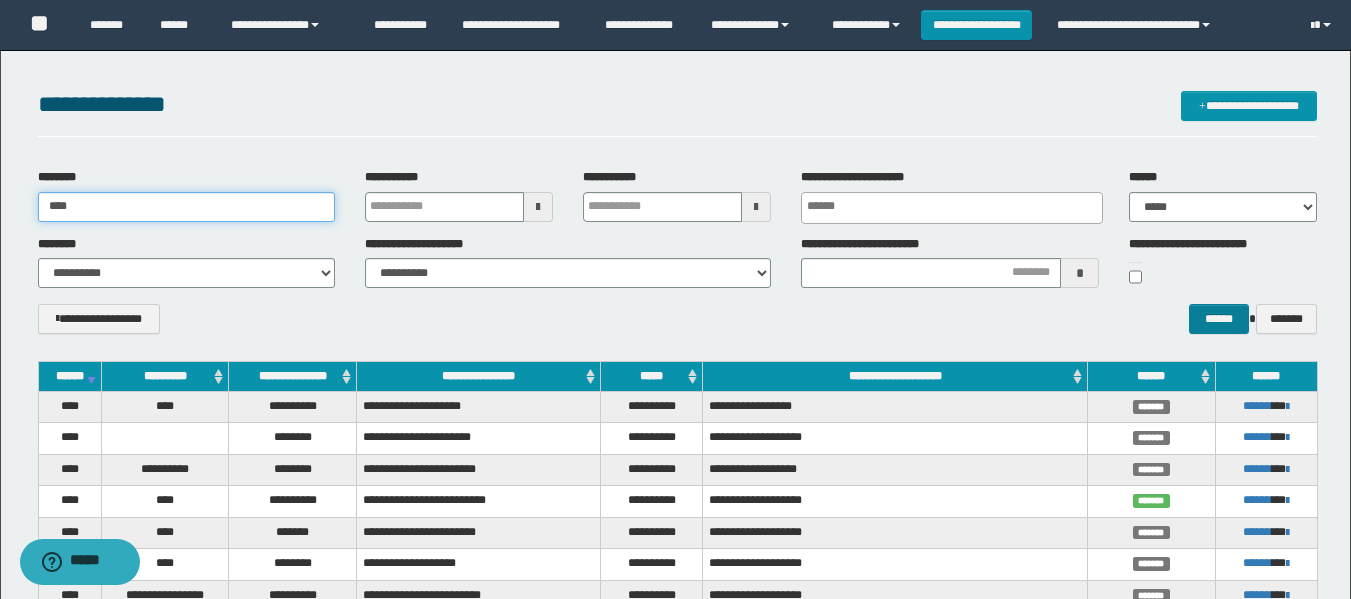 type on "****" 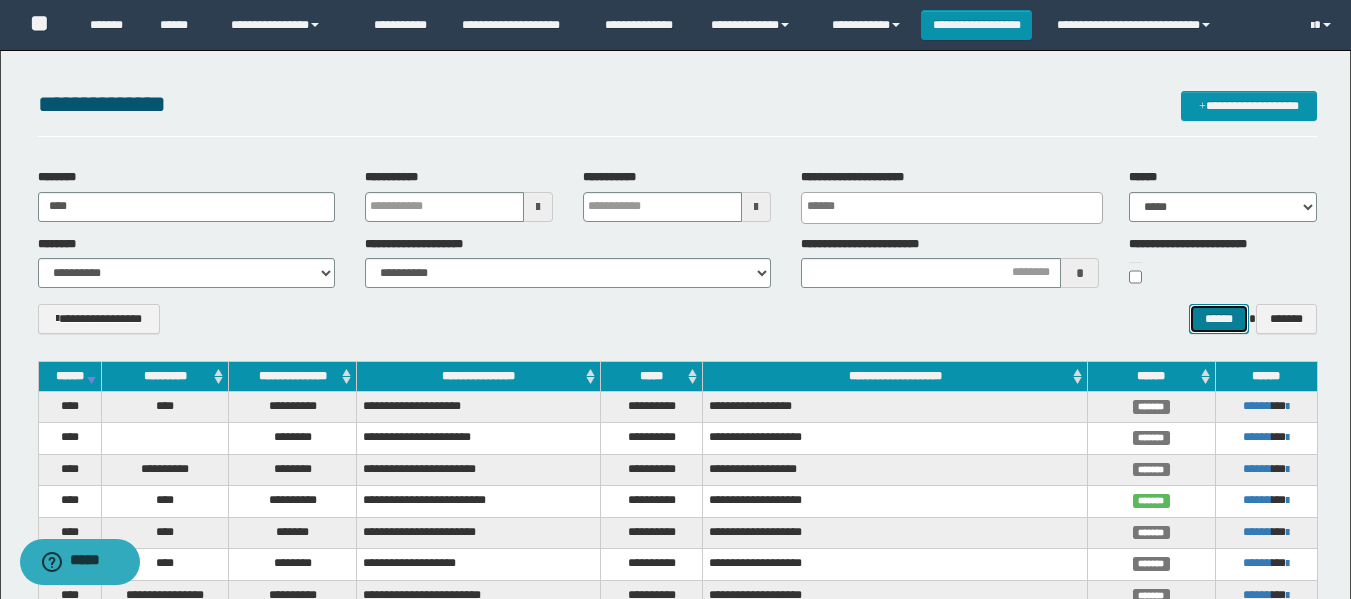 click on "******" at bounding box center [1218, 319] 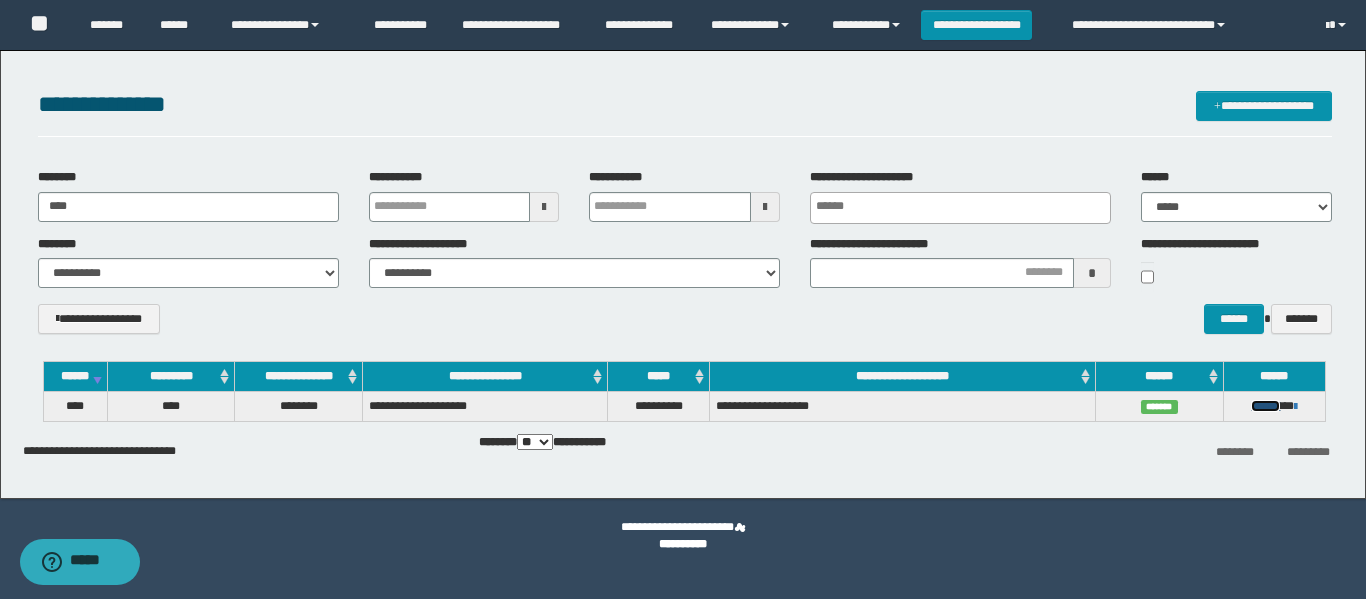 click on "******" at bounding box center (1265, 406) 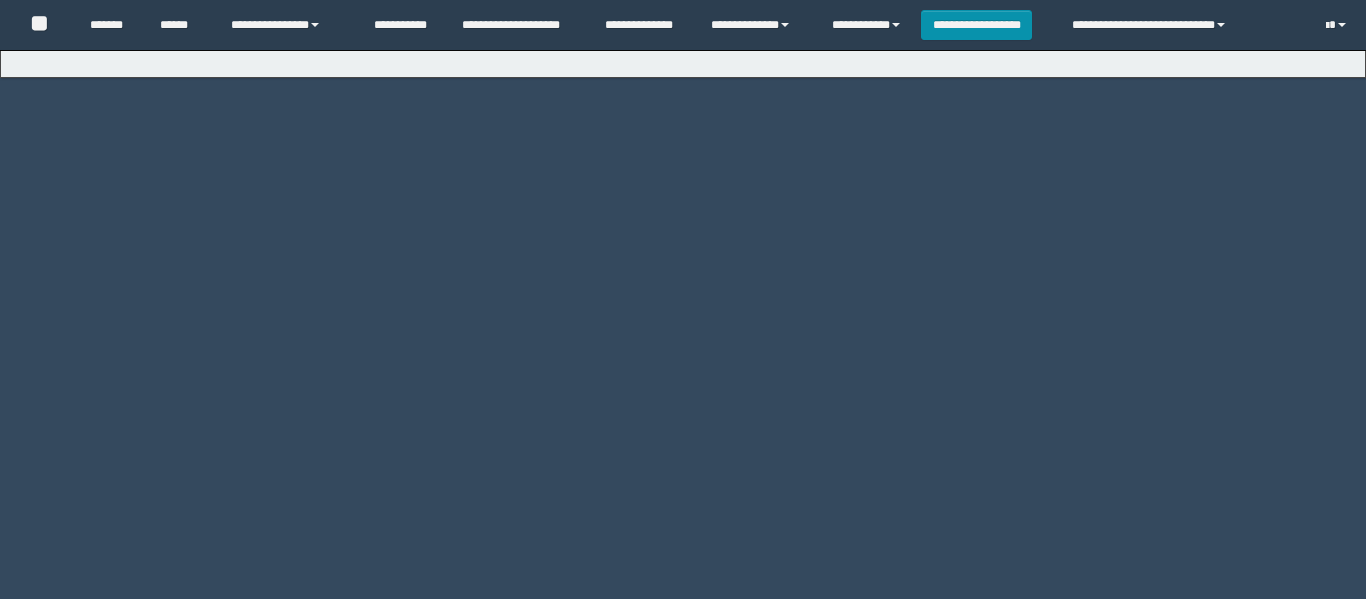 scroll, scrollTop: 0, scrollLeft: 0, axis: both 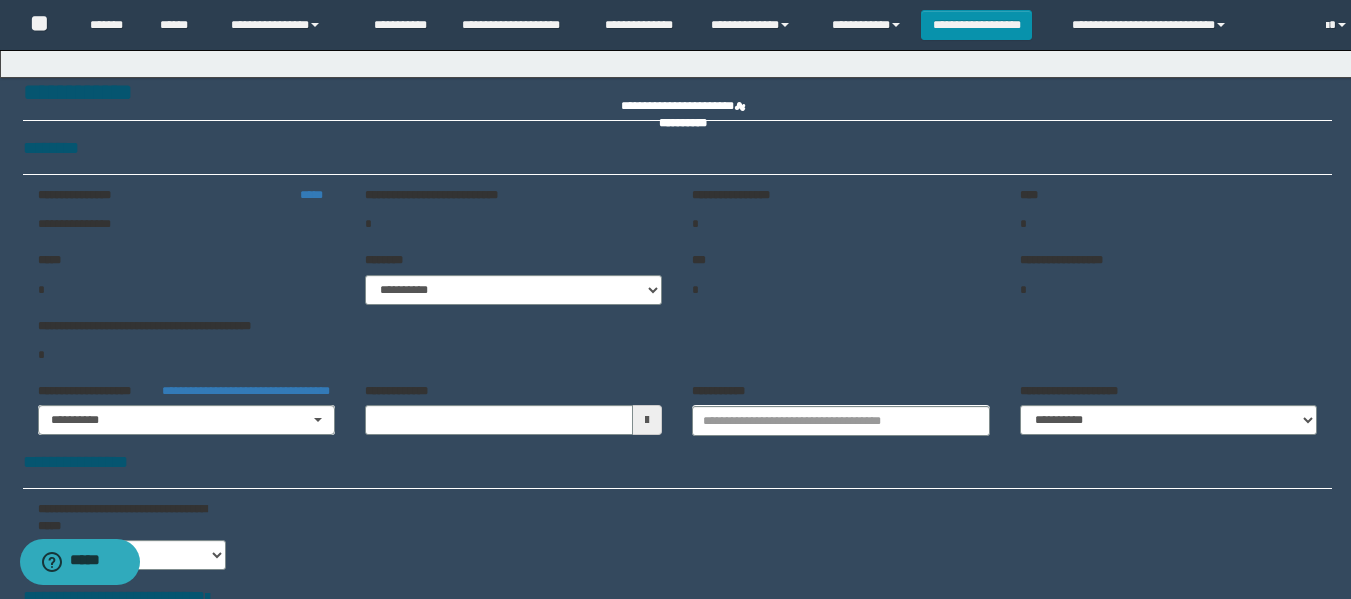 type on "**********" 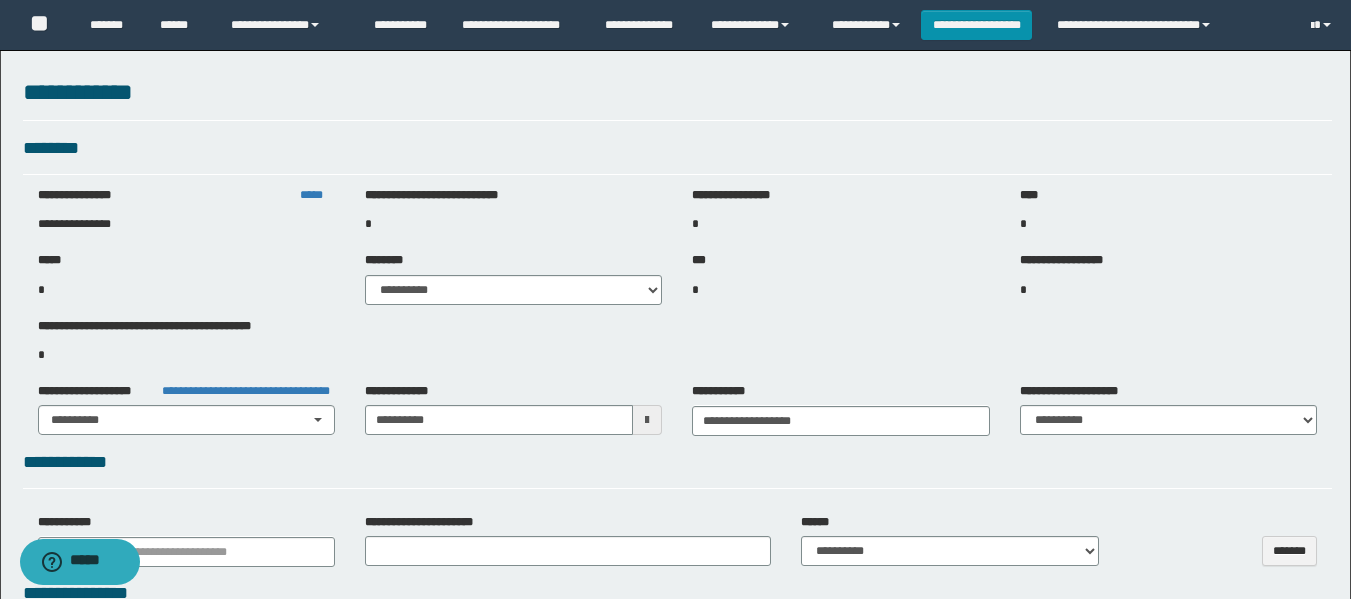 select on "***" 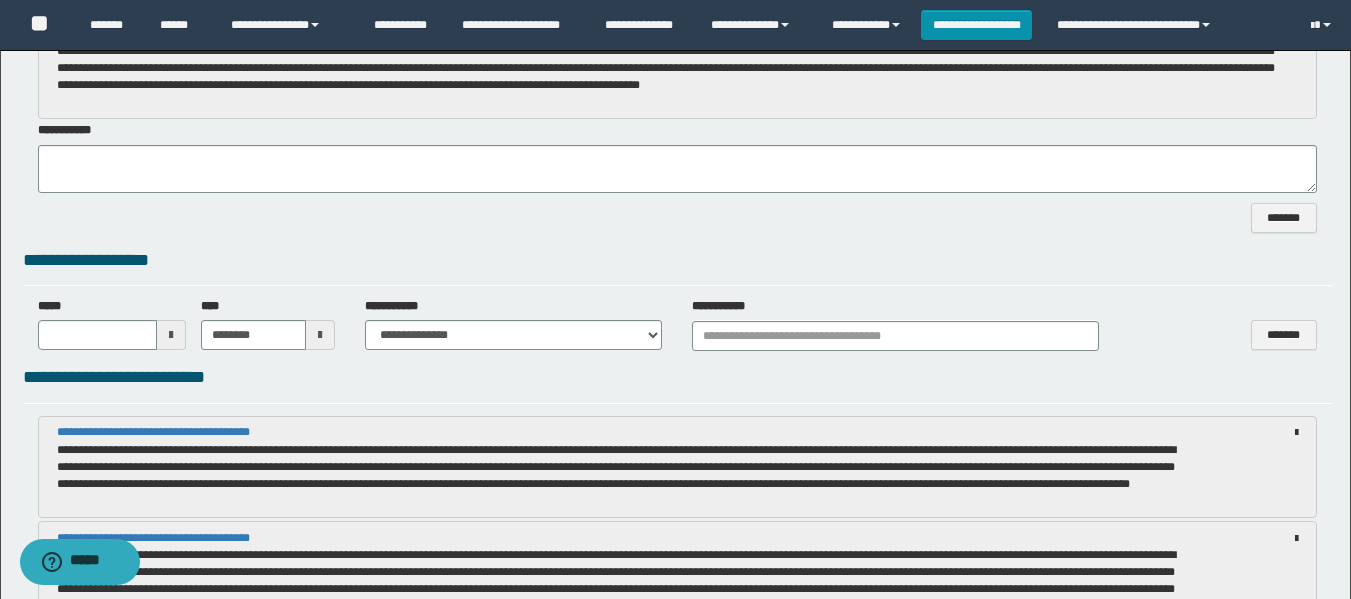 scroll, scrollTop: 1000, scrollLeft: 0, axis: vertical 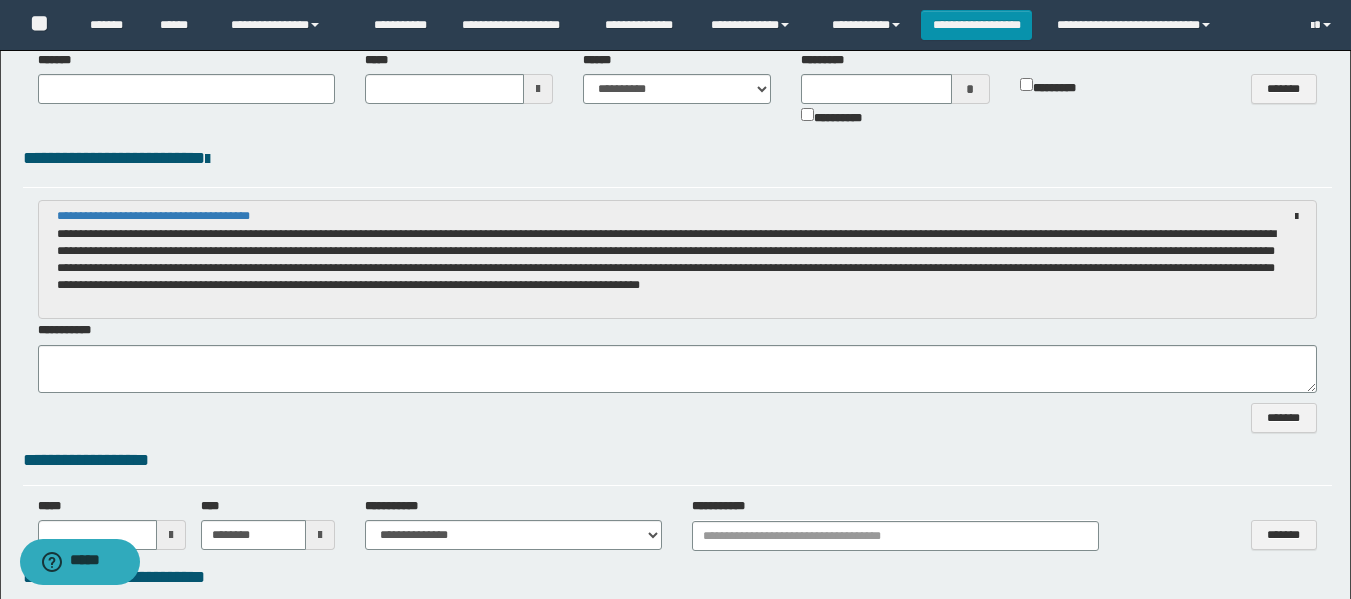 click on "**********" at bounding box center (666, 259) 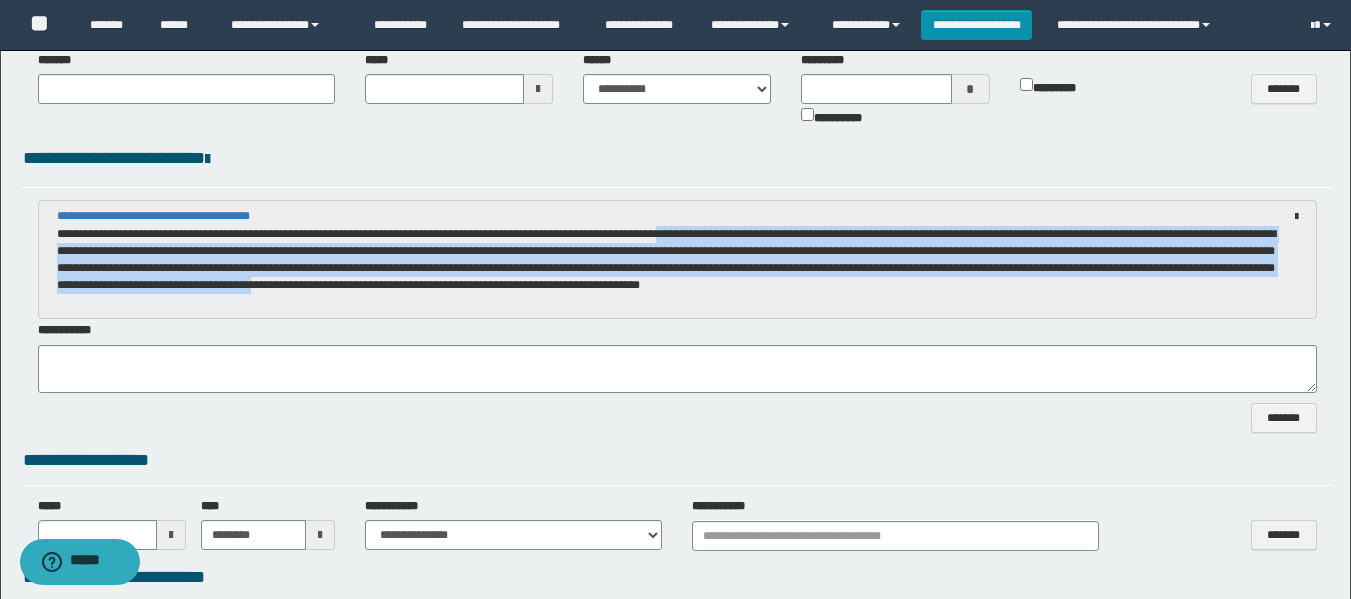 drag, startPoint x: 710, startPoint y: 233, endPoint x: 181, endPoint y: 303, distance: 533.61127 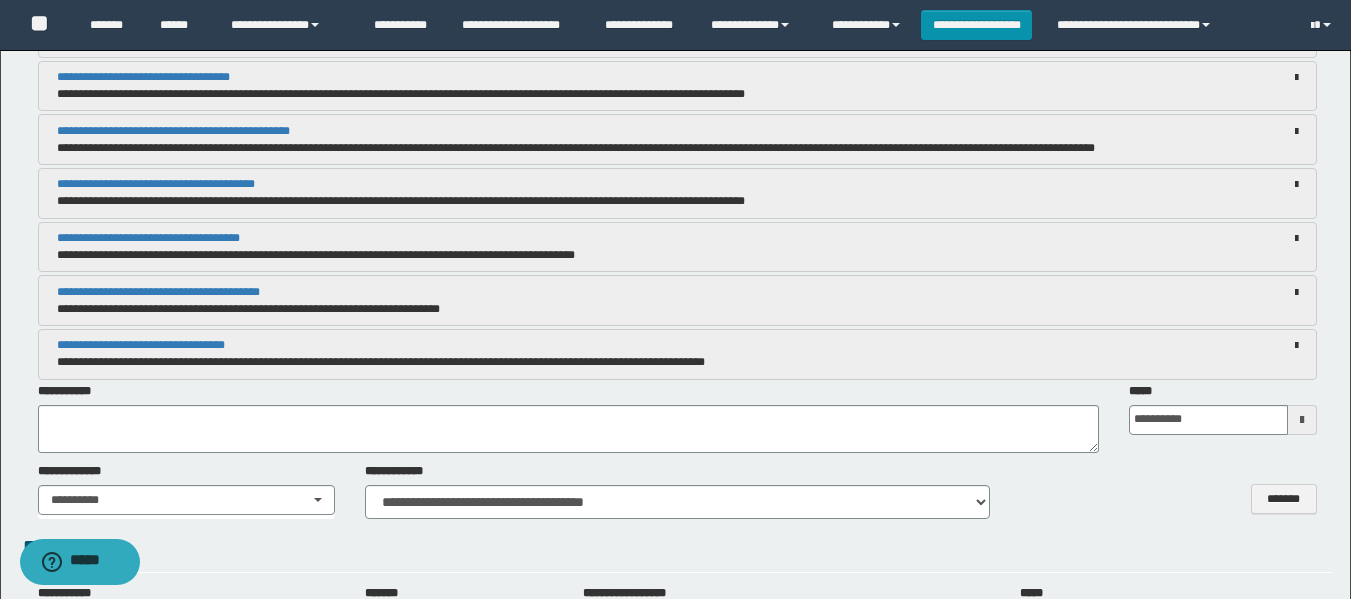 scroll, scrollTop: 3000, scrollLeft: 0, axis: vertical 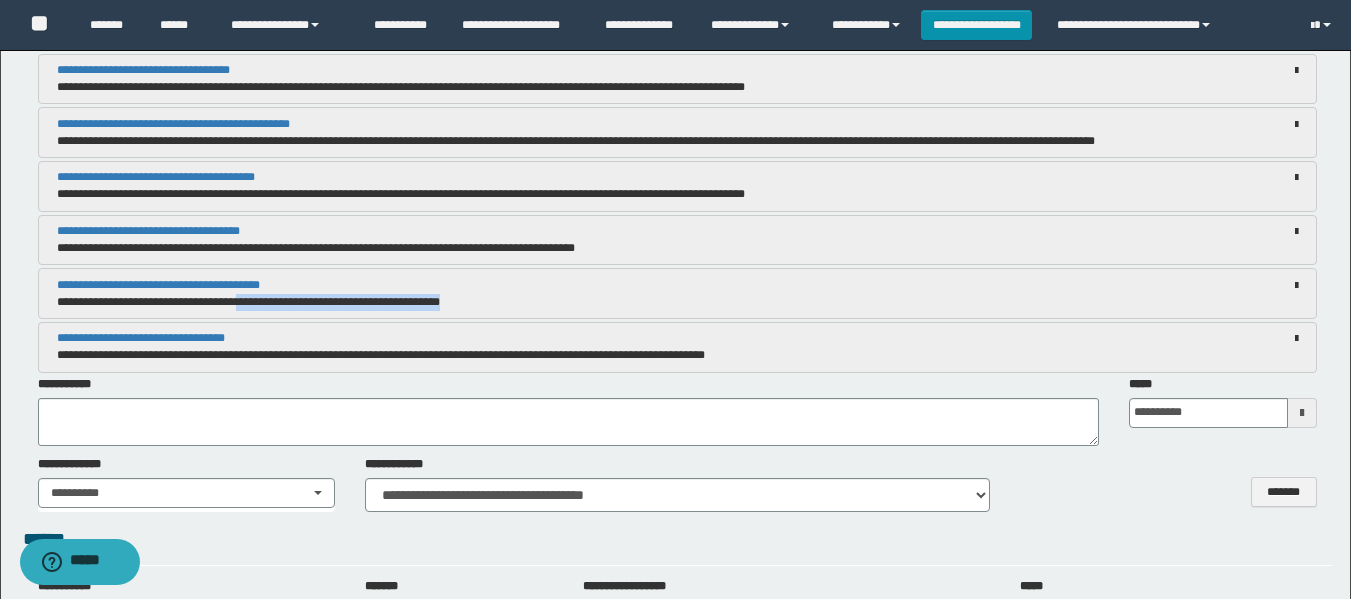 drag, startPoint x: 237, startPoint y: 301, endPoint x: 480, endPoint y: 297, distance: 243.03291 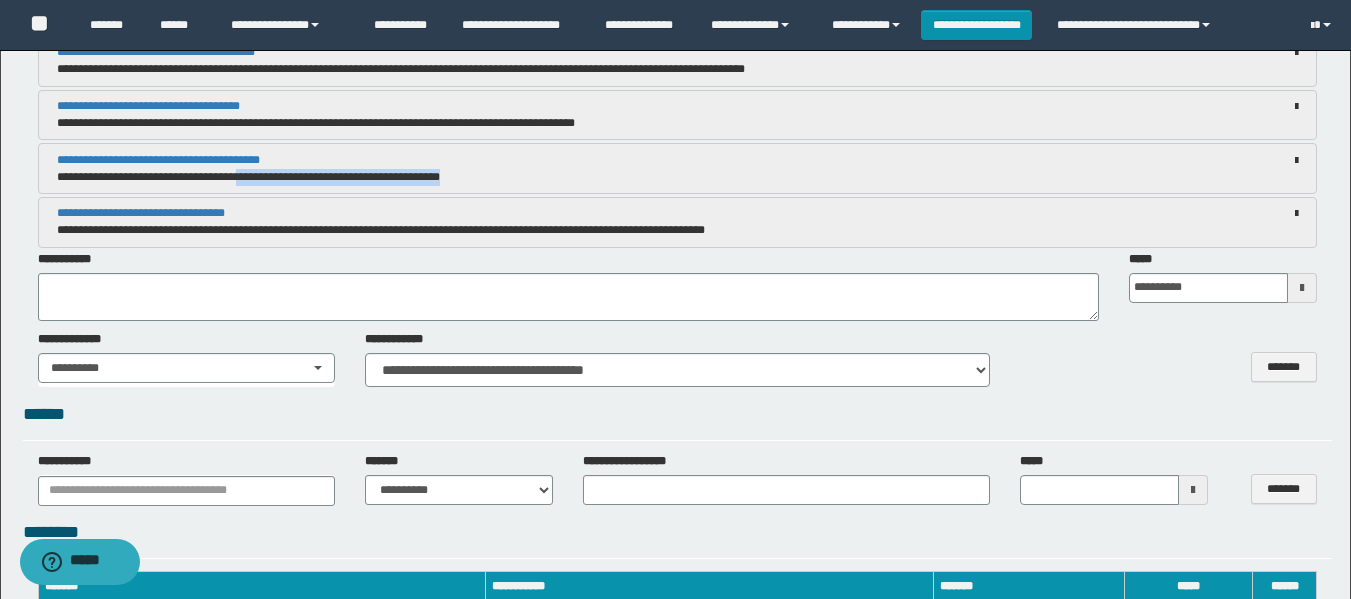 scroll, scrollTop: 3100, scrollLeft: 0, axis: vertical 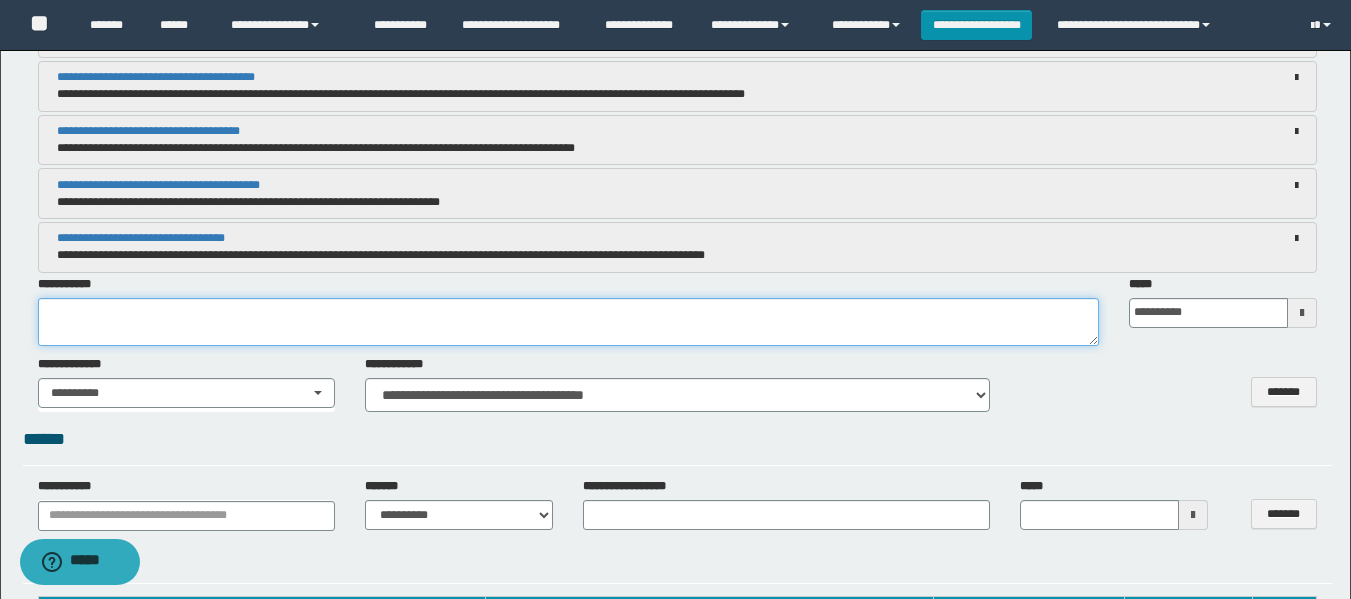 click at bounding box center [568, 322] 